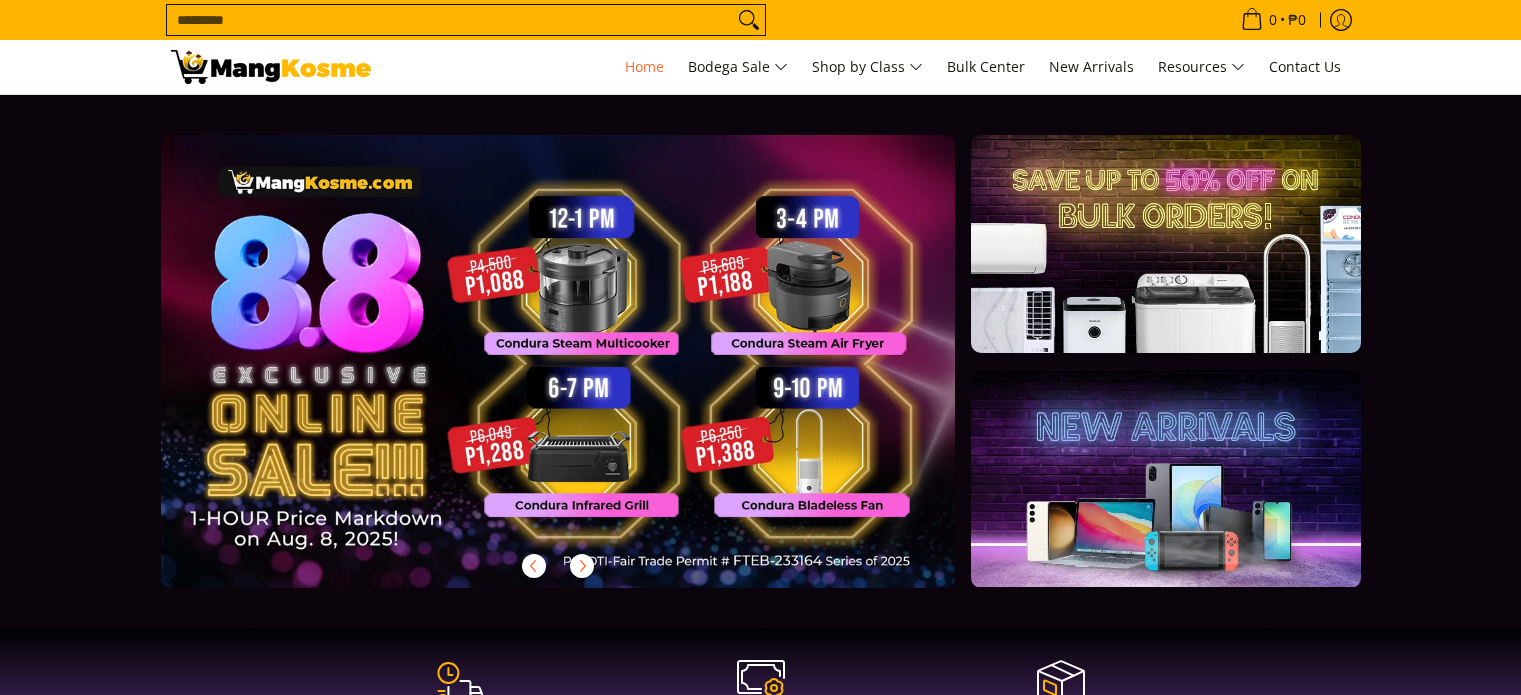 scroll, scrollTop: 0, scrollLeft: 0, axis: both 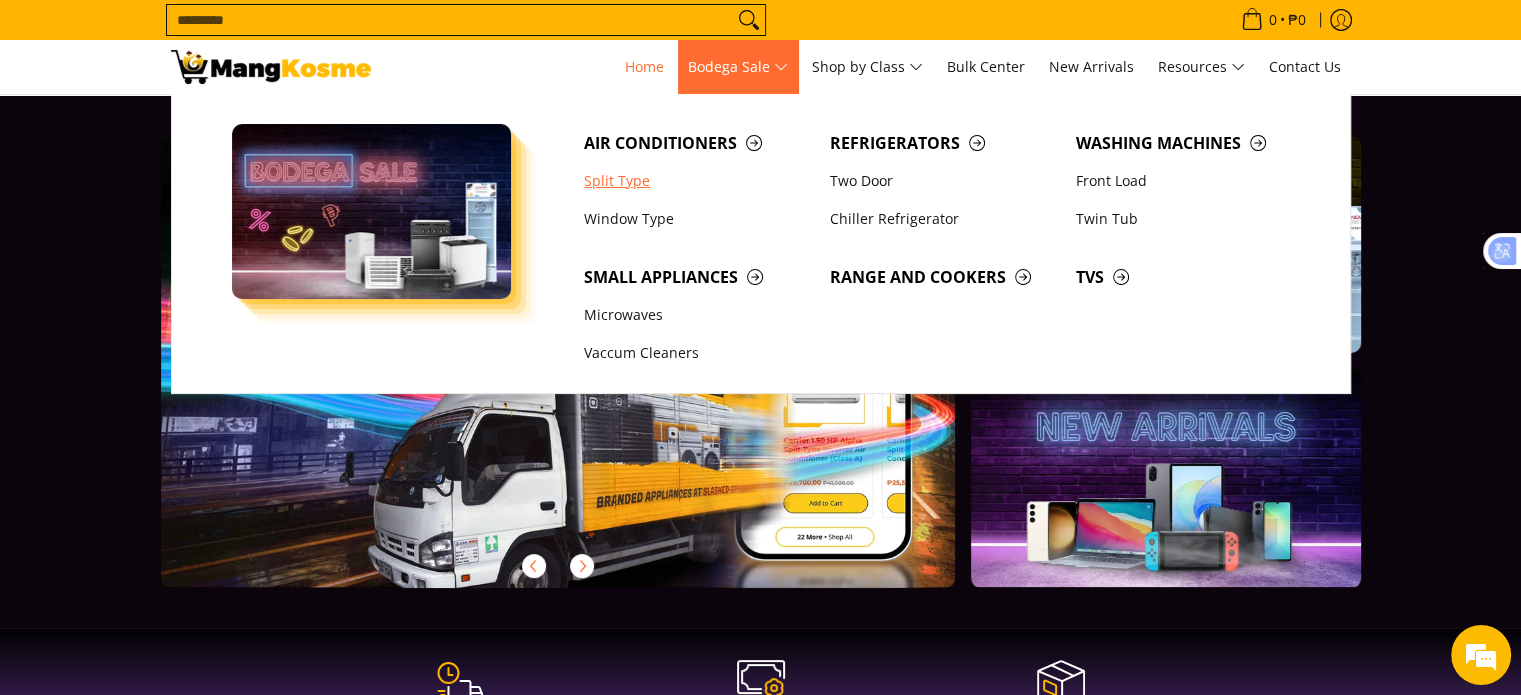 click on "Split Type" at bounding box center (697, 181) 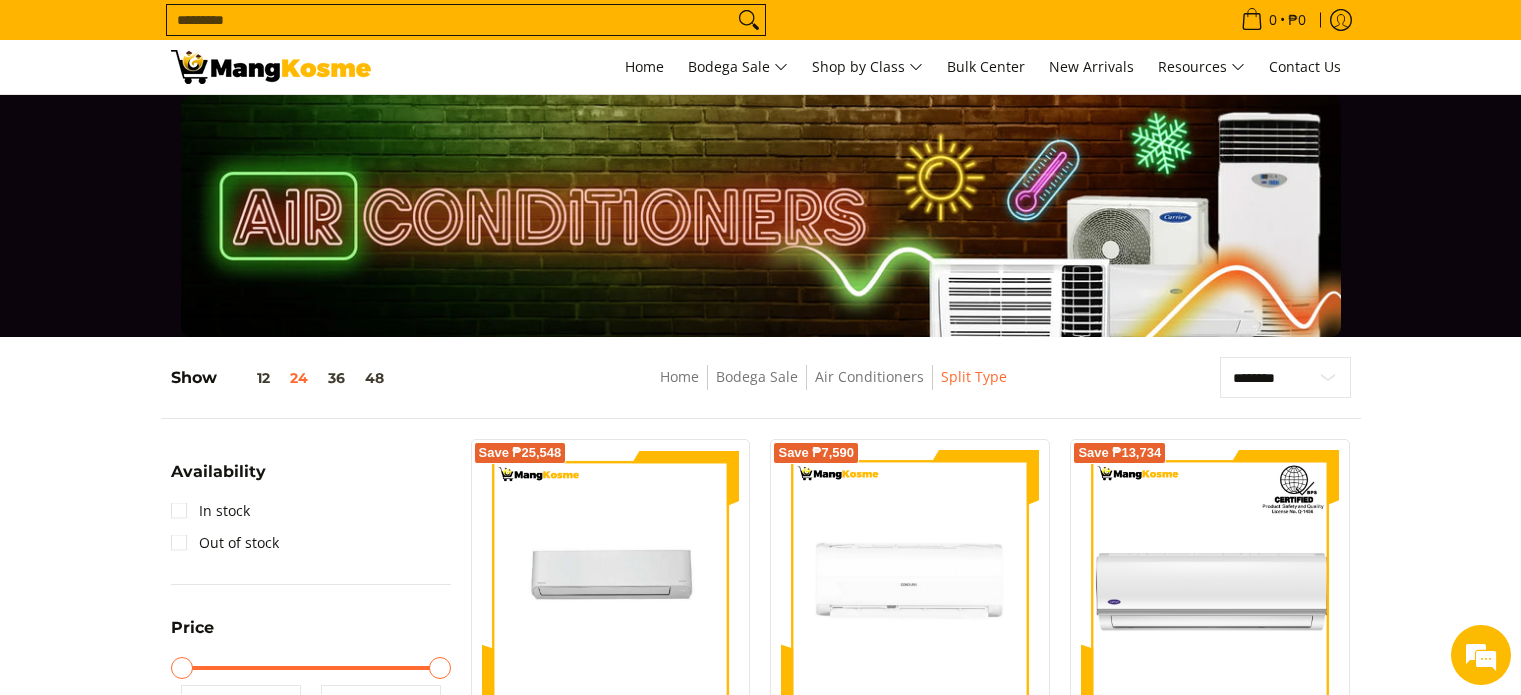 scroll, scrollTop: 200, scrollLeft: 0, axis: vertical 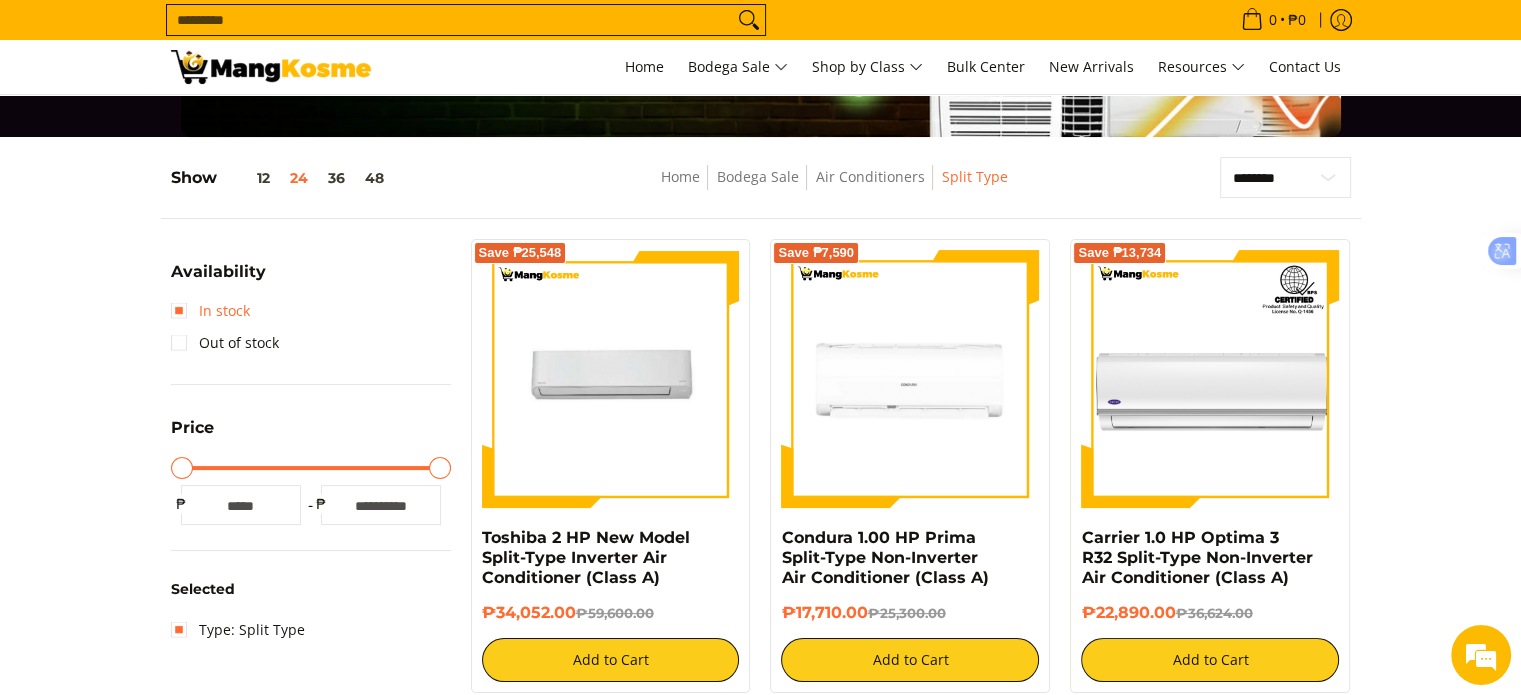 click on "In stock" at bounding box center [210, 311] 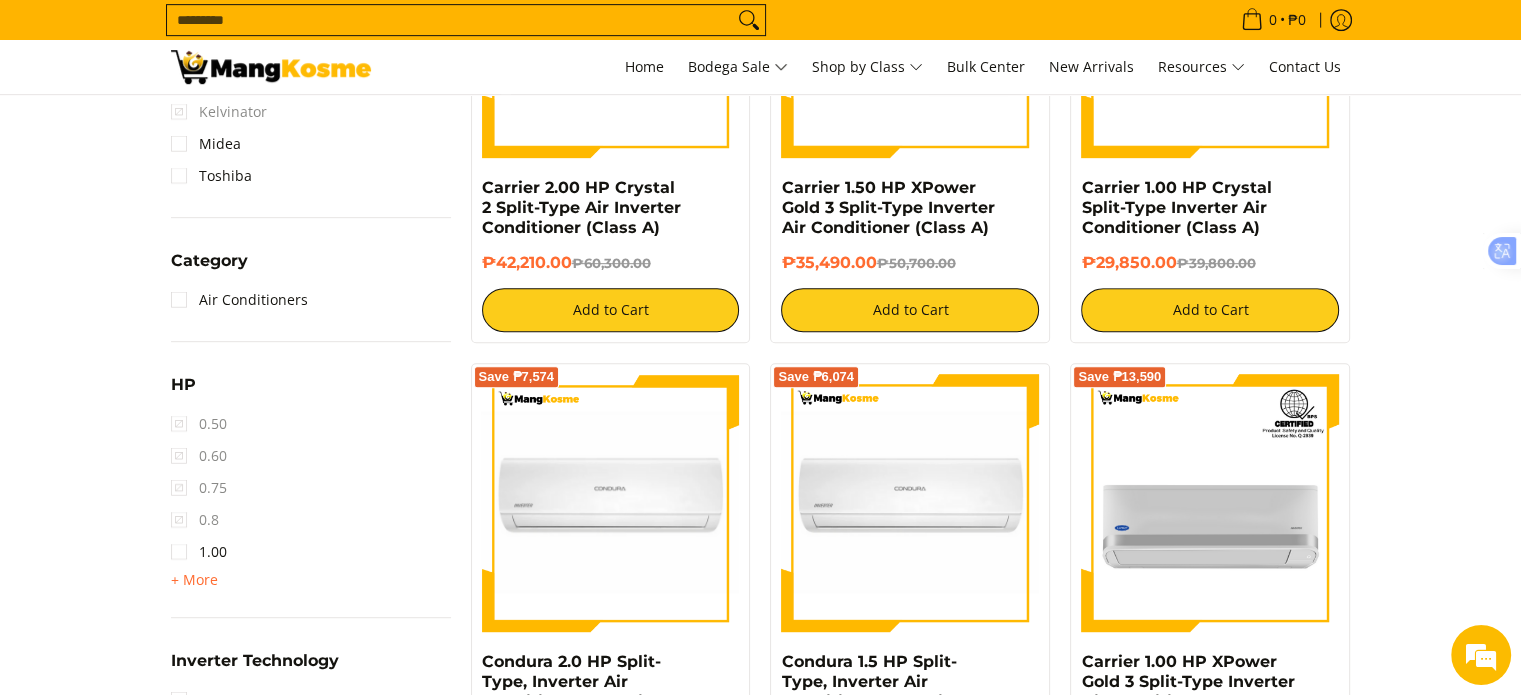 scroll, scrollTop: 1100, scrollLeft: 0, axis: vertical 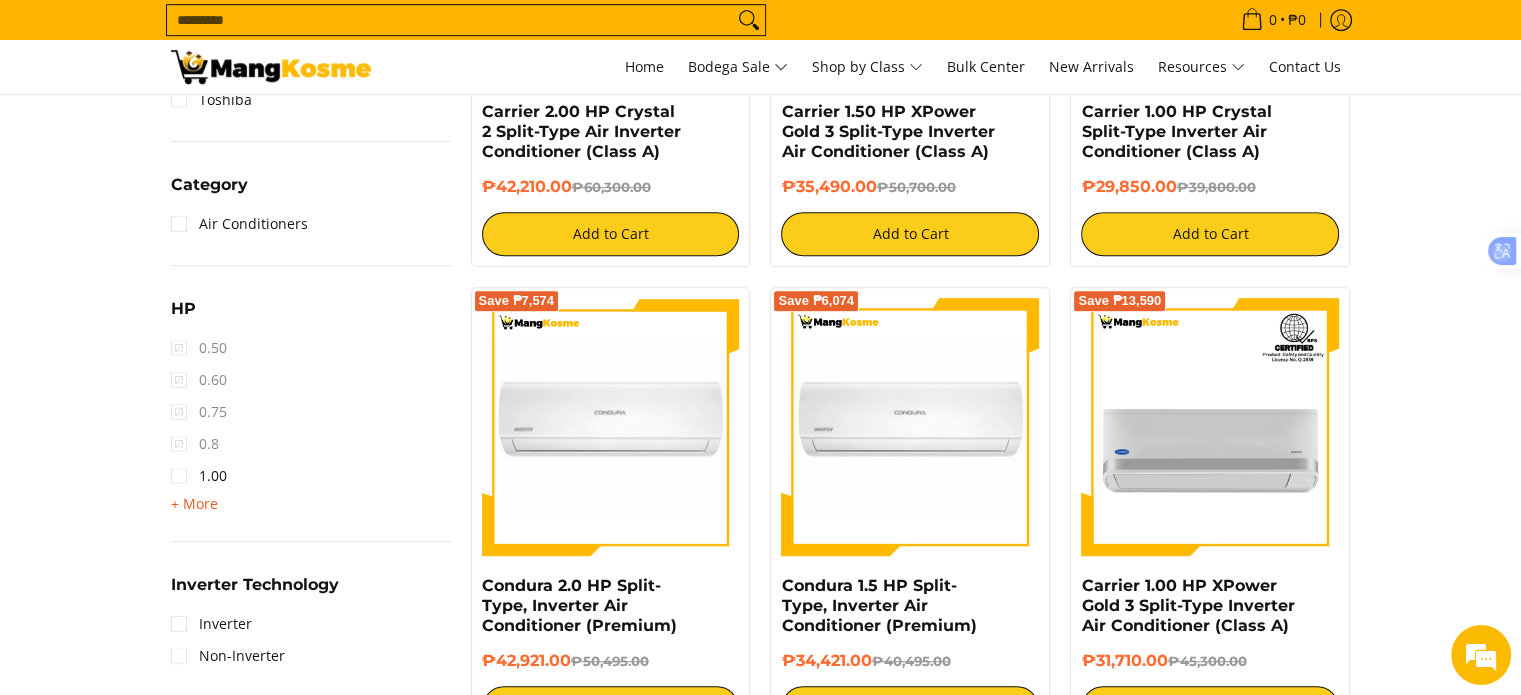 click on "+ More" at bounding box center [194, 504] 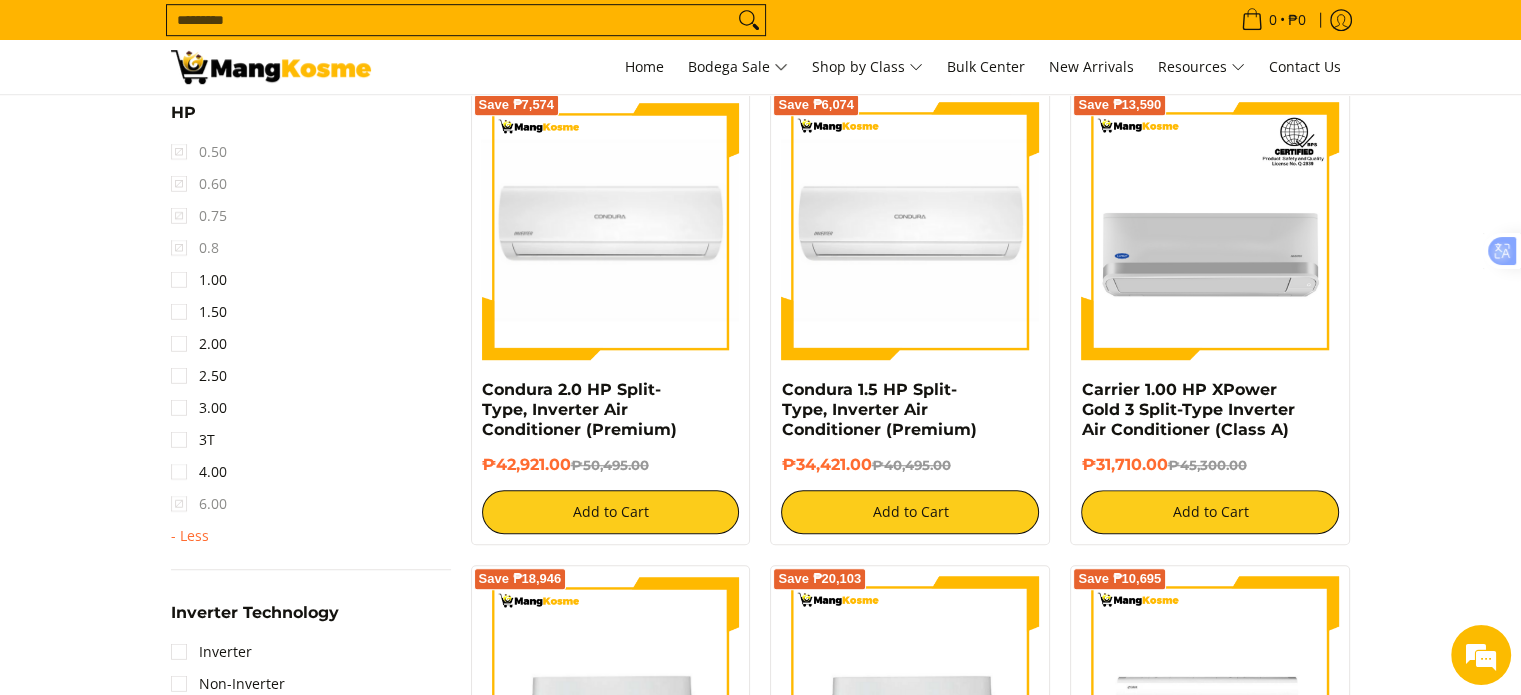 scroll, scrollTop: 1300, scrollLeft: 0, axis: vertical 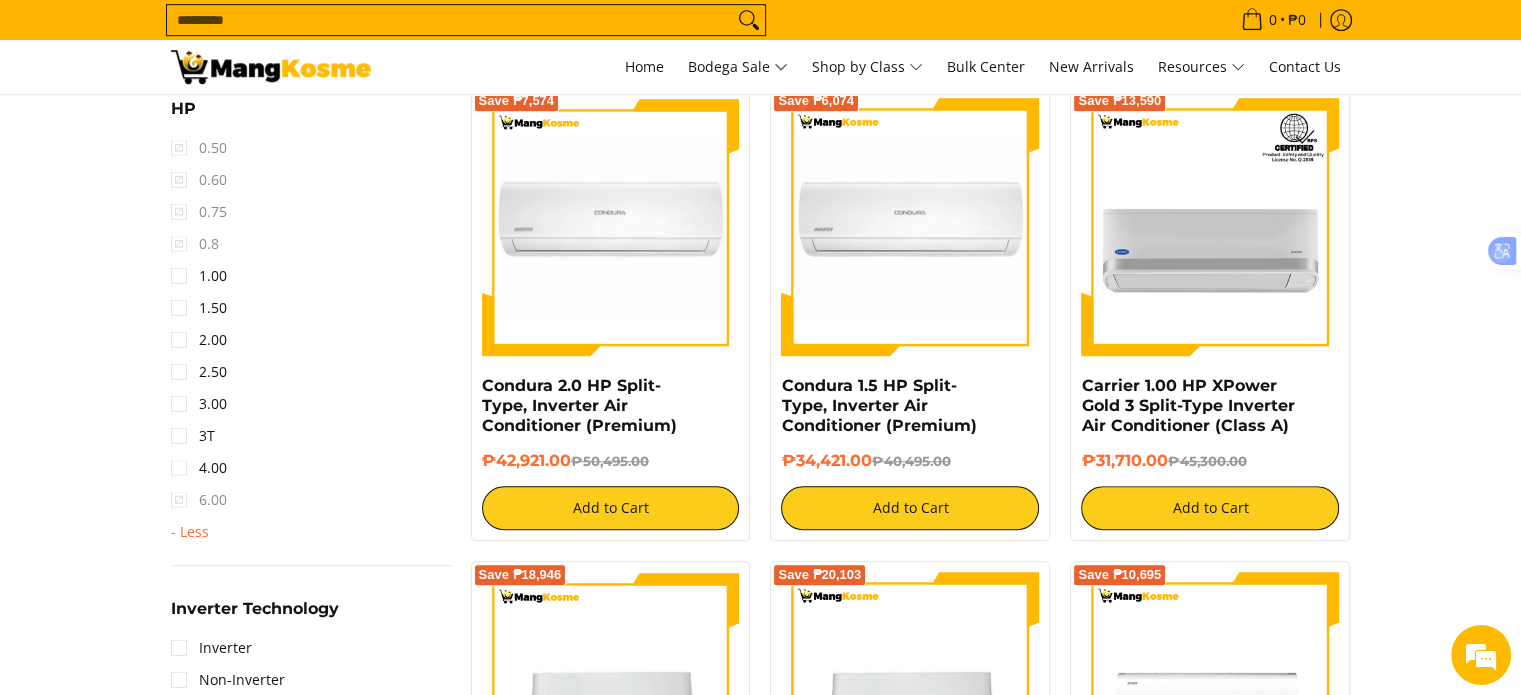 click on "Selected
In stock
Availability
In stock
Out of stock
Price
Minimum Price
Maximum Price
Minimum Price
*
₱
Maximum Price *****" at bounding box center [311, 165] 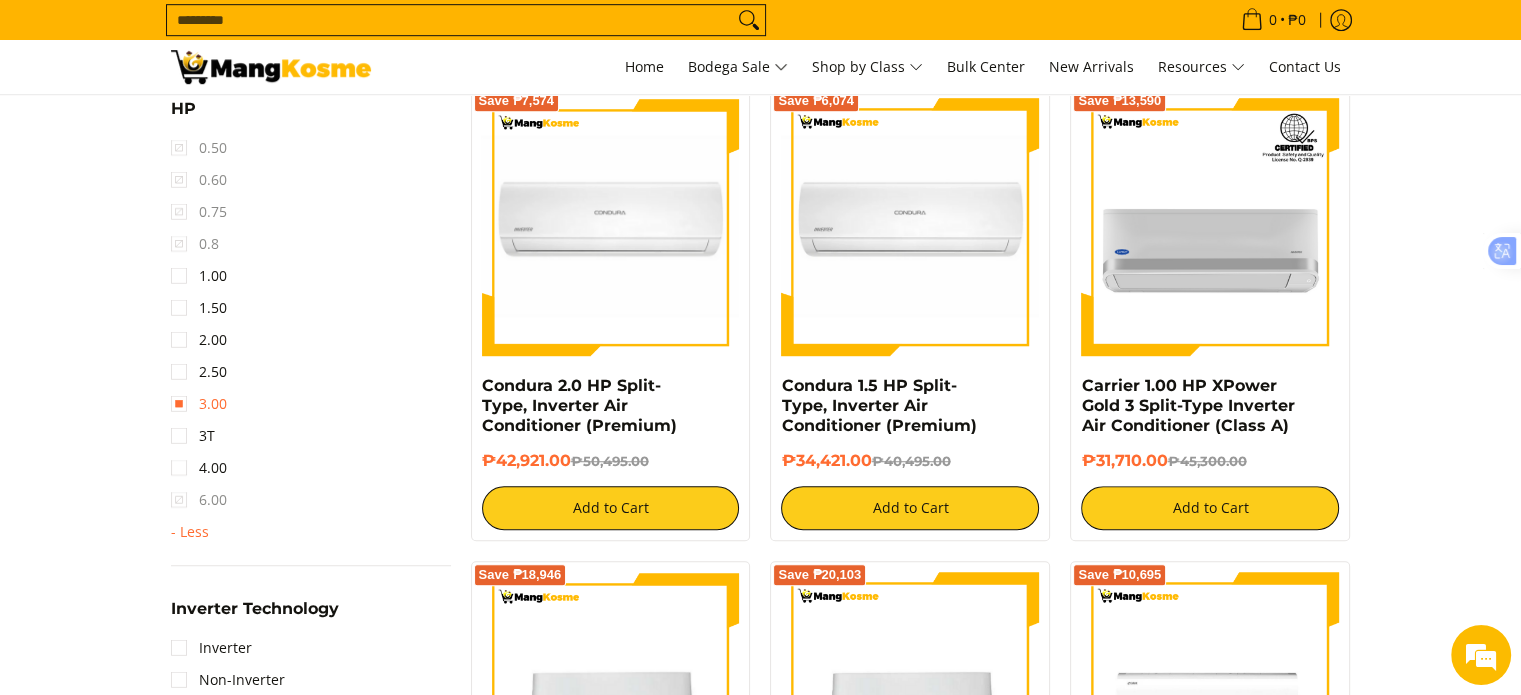 click on "3.00" at bounding box center (199, 404) 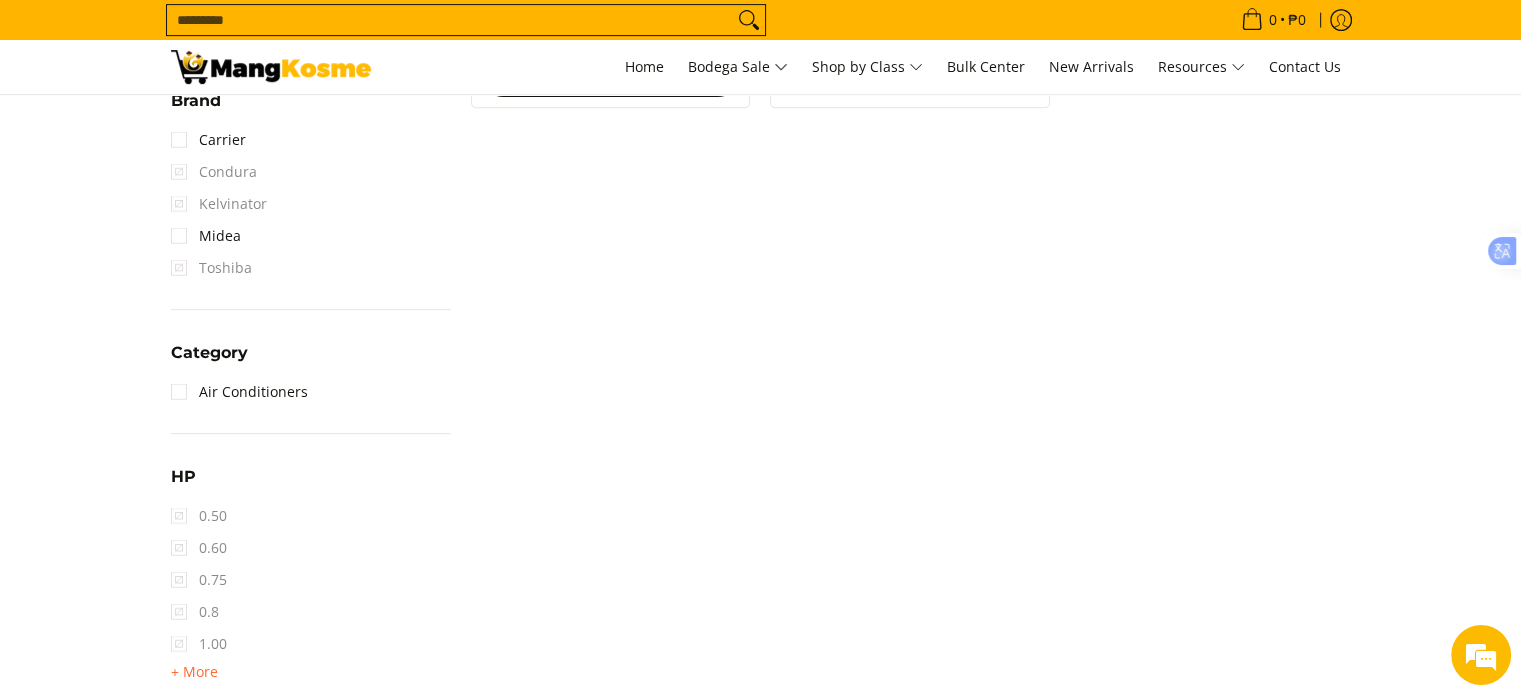 scroll, scrollTop: 961, scrollLeft: 0, axis: vertical 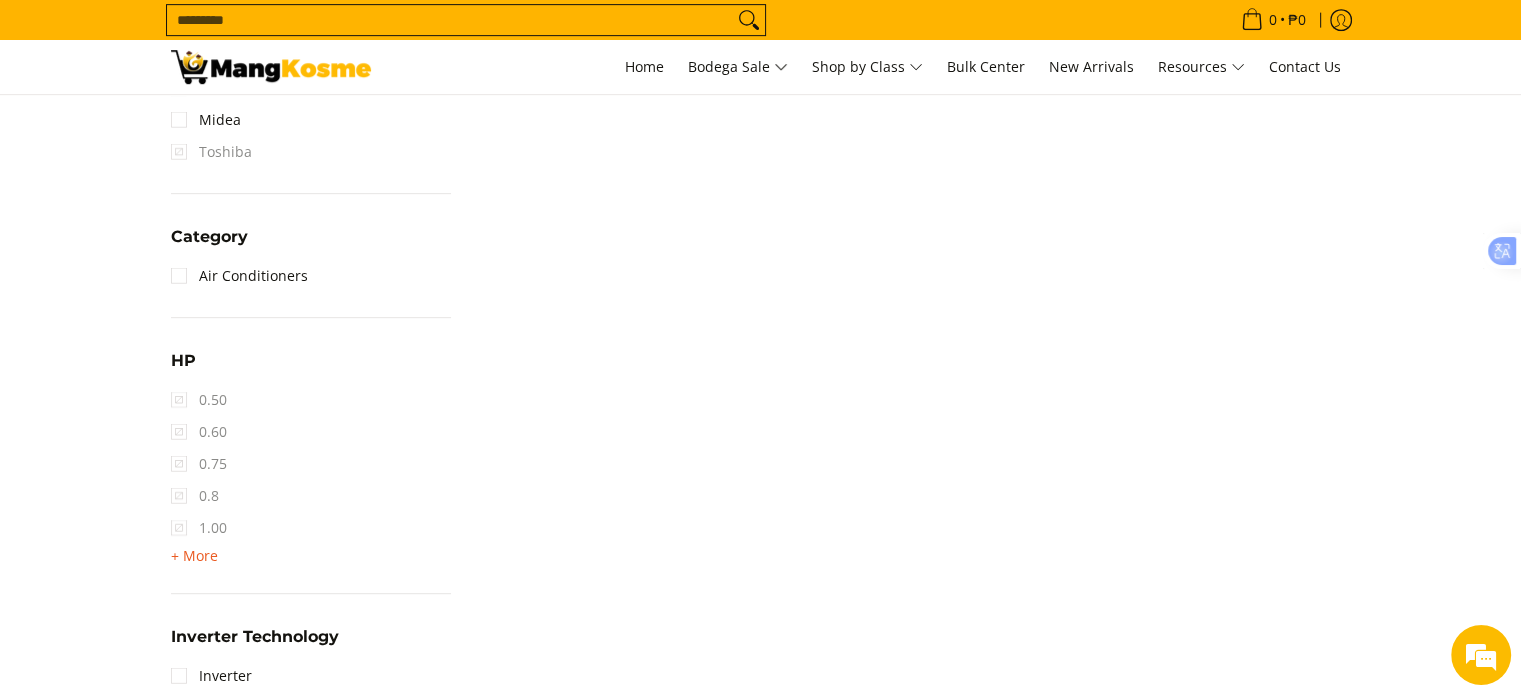 click on "+ More" at bounding box center [194, 556] 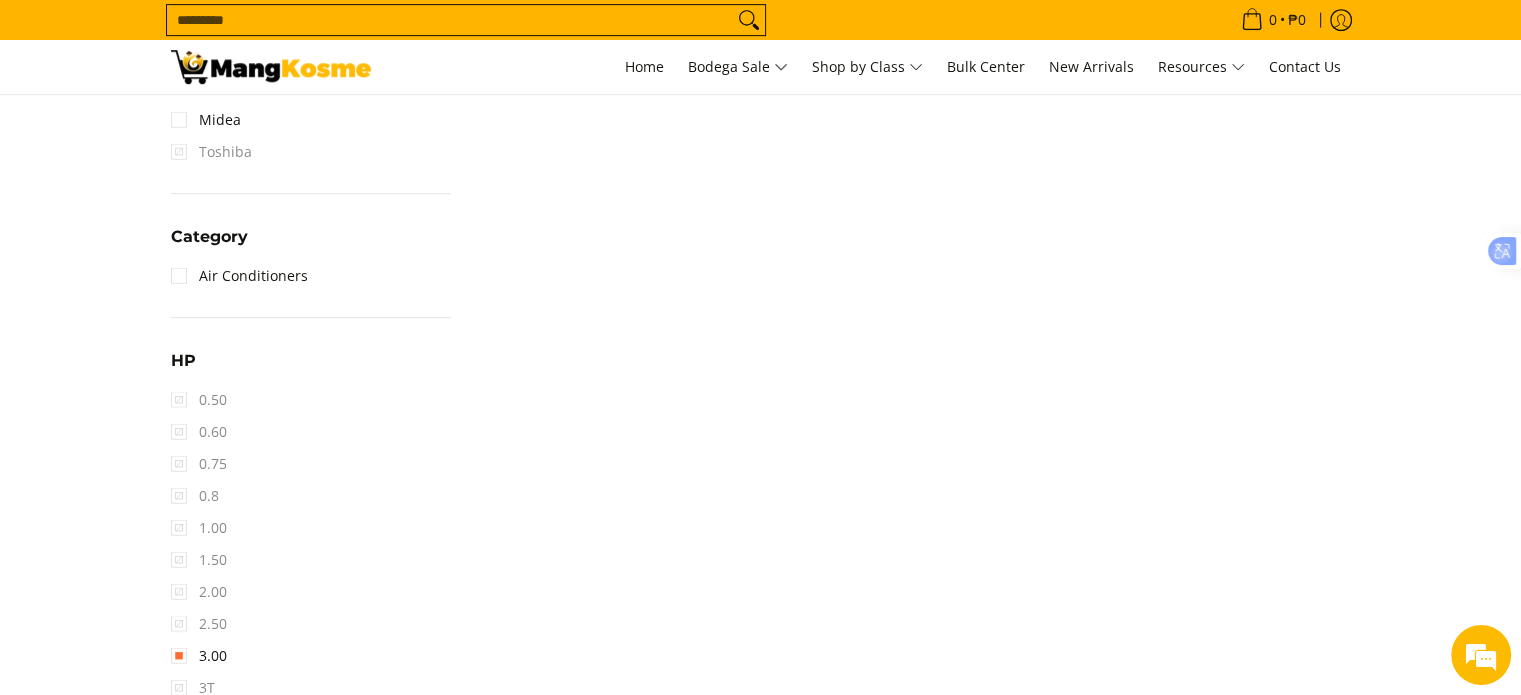 click on "2.50" at bounding box center (199, 624) 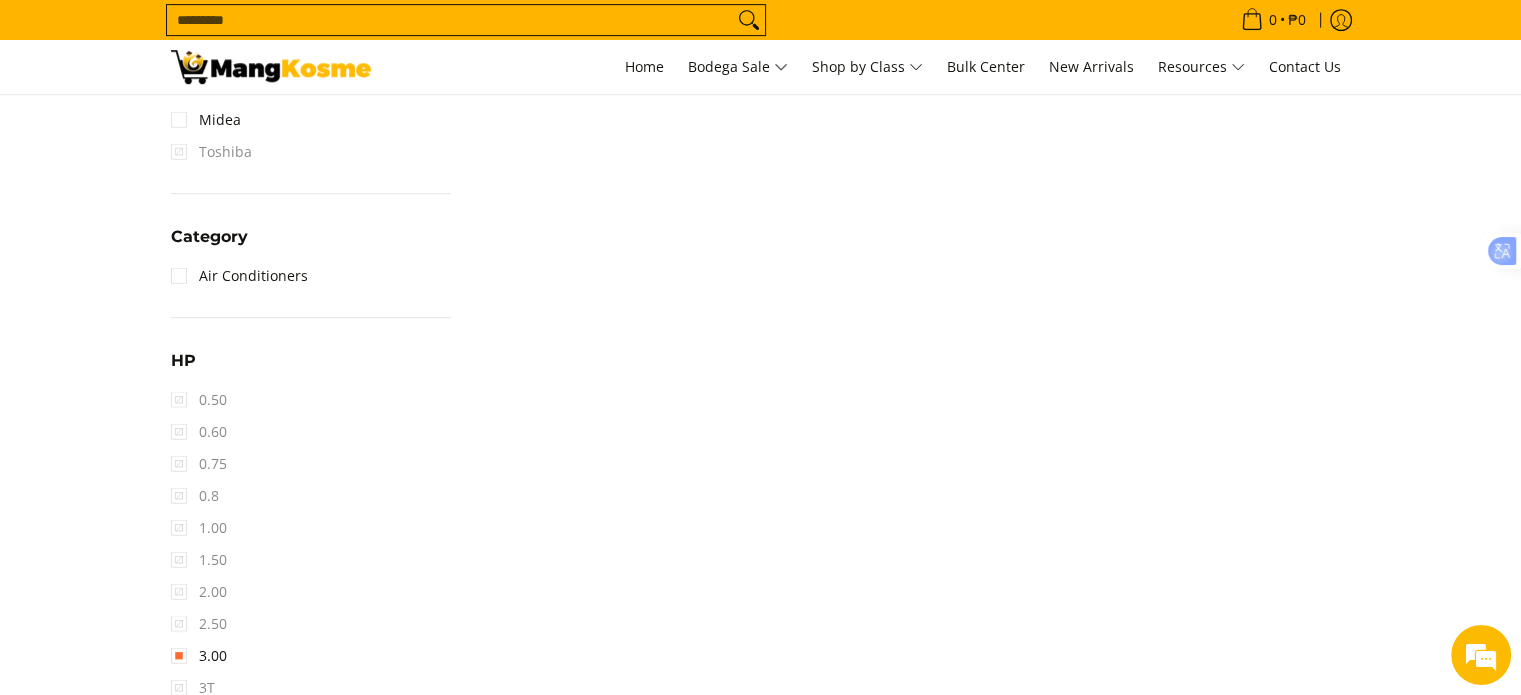 click on "2.50" at bounding box center [199, 624] 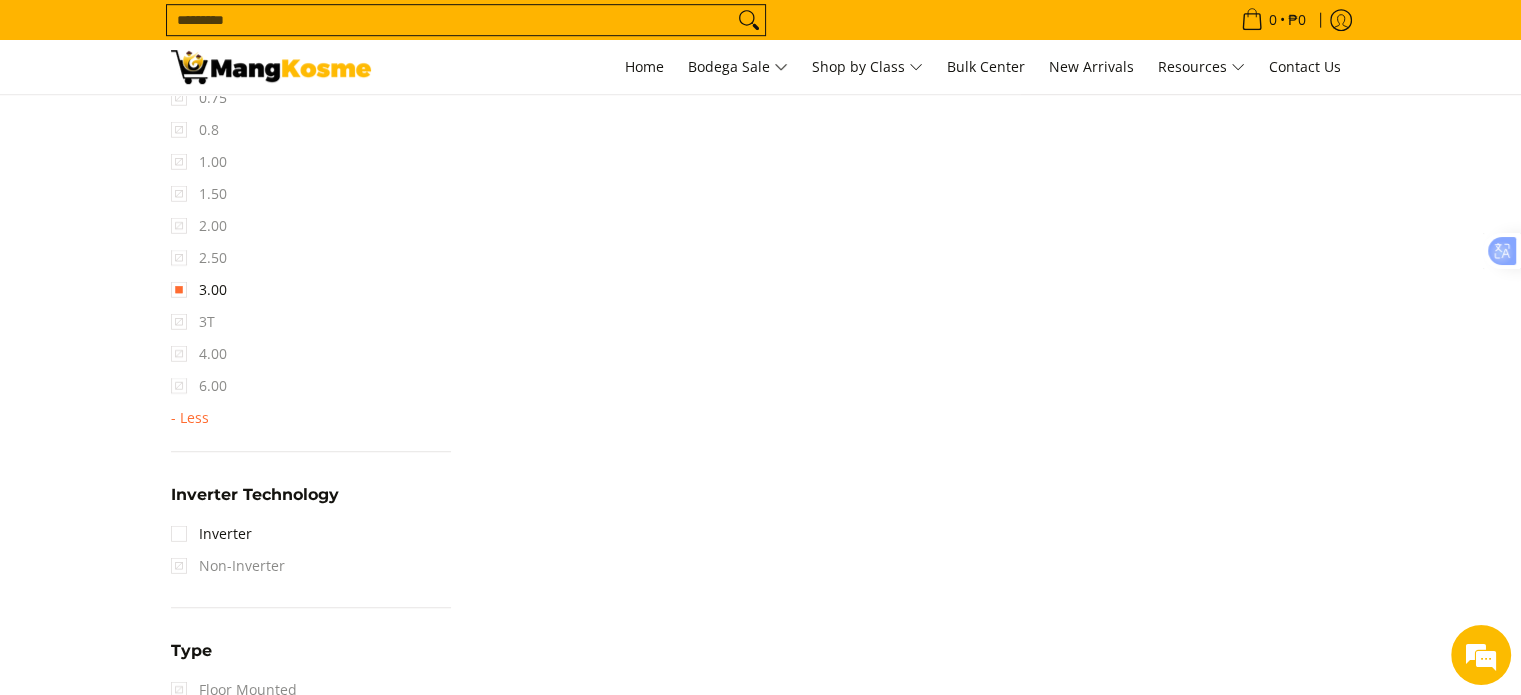 scroll, scrollTop: 1361, scrollLeft: 0, axis: vertical 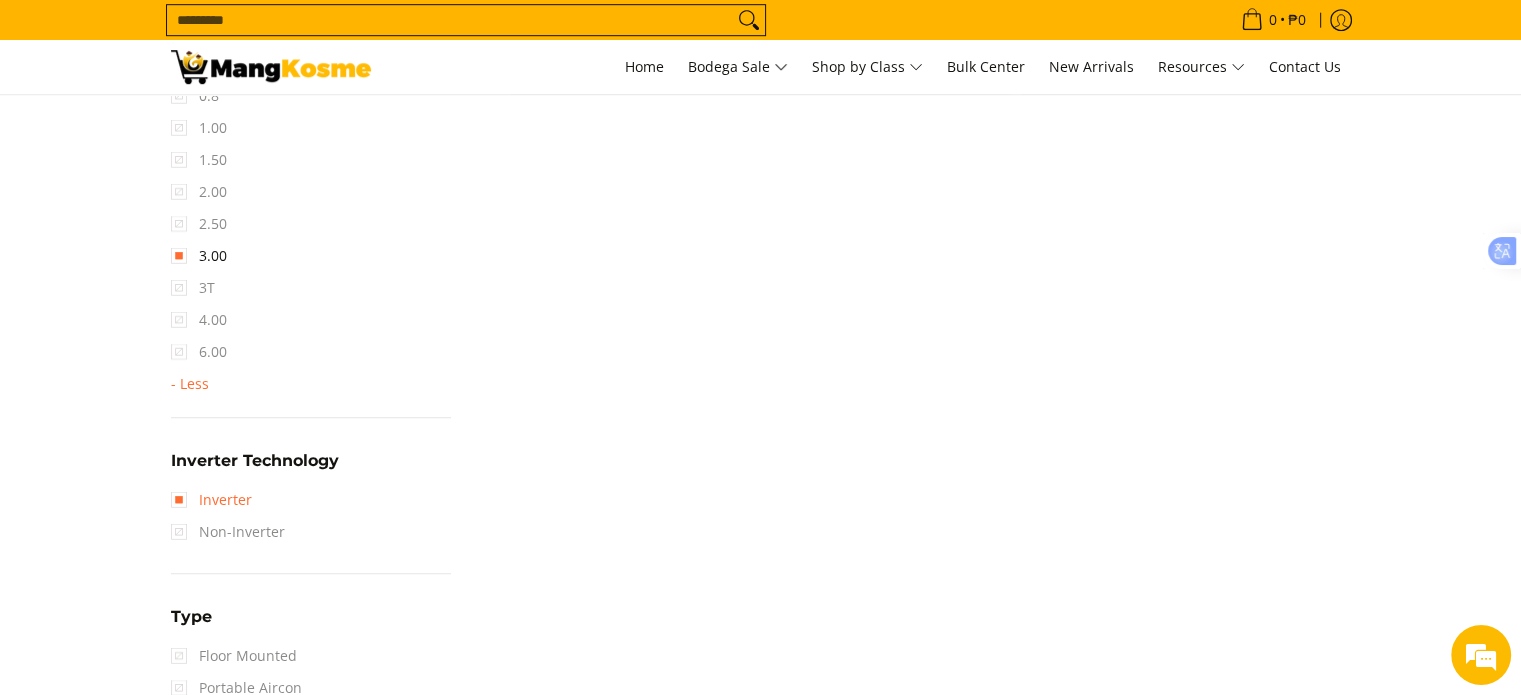 click on "Inverter" at bounding box center [211, 500] 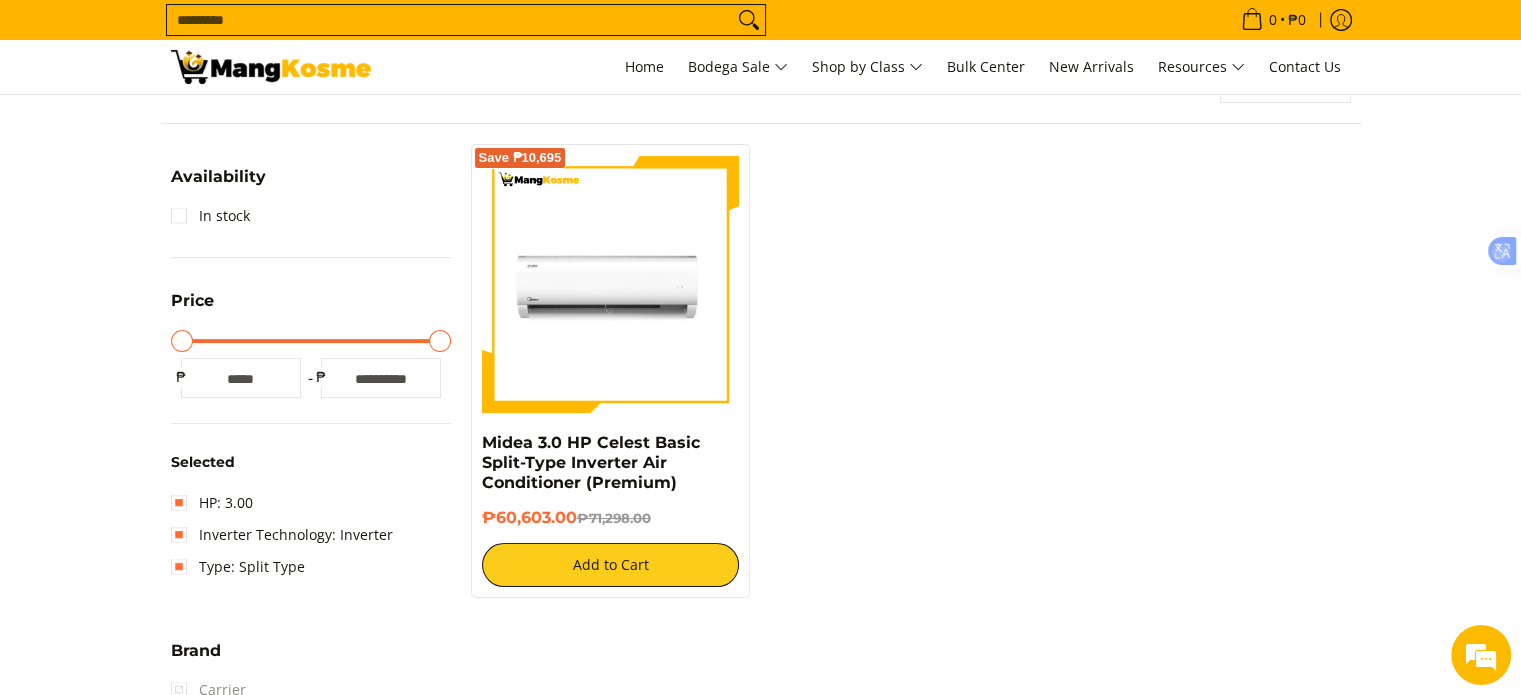 scroll, scrollTop: 261, scrollLeft: 0, axis: vertical 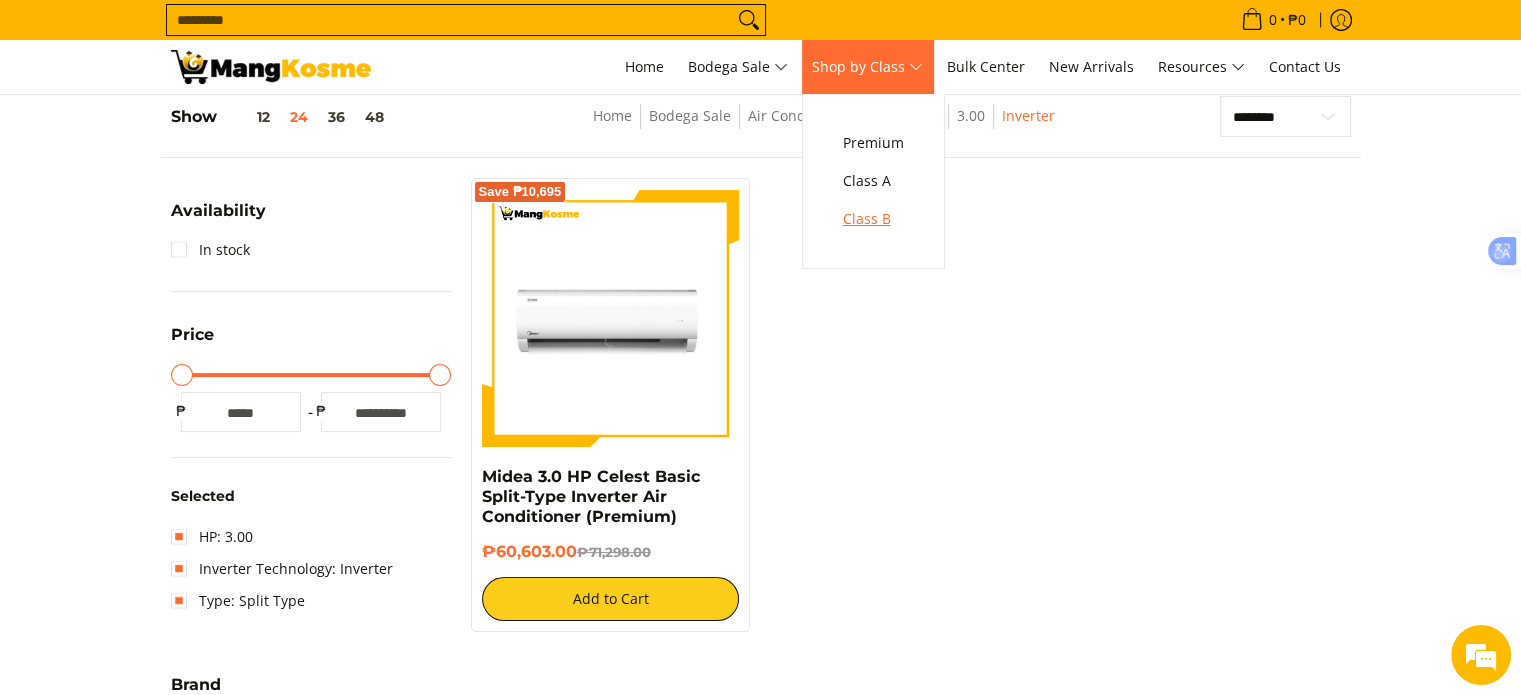 click on "Class B" at bounding box center (873, 219) 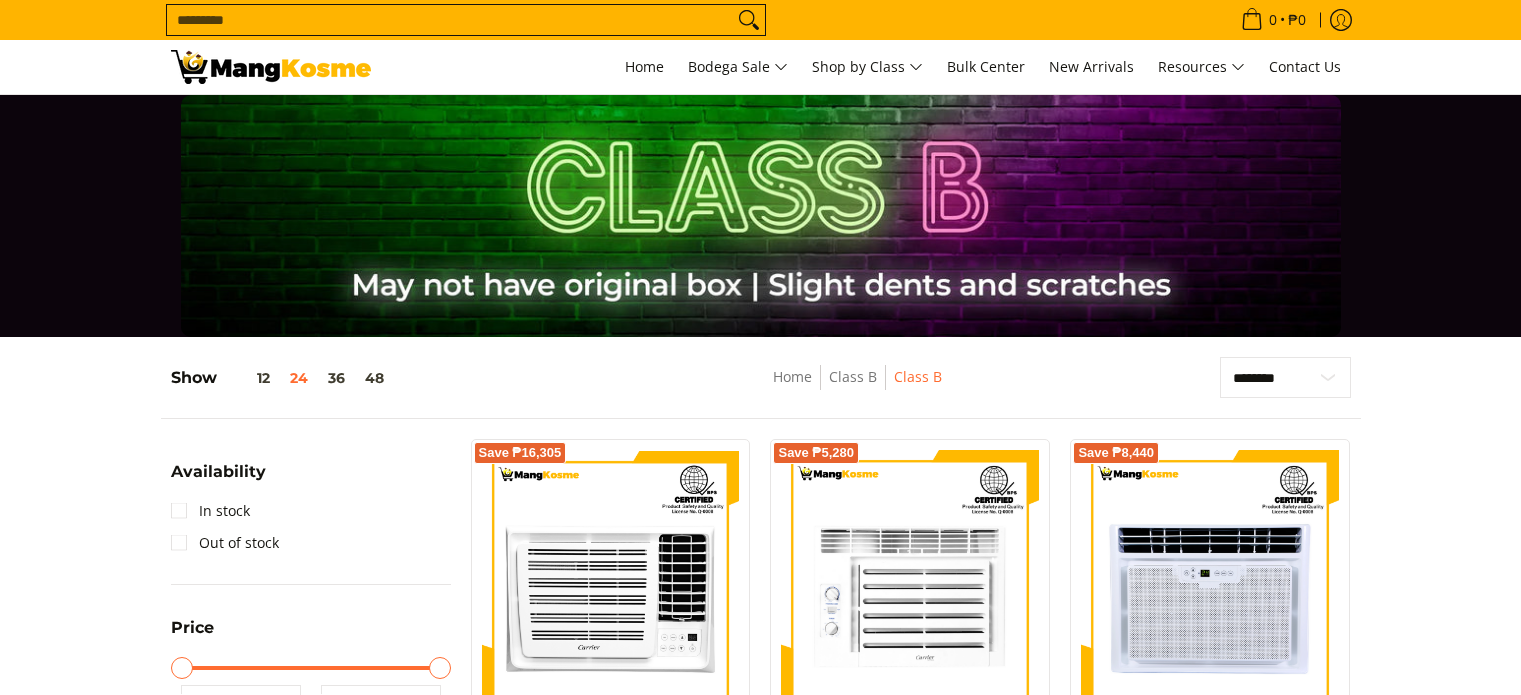 scroll, scrollTop: 200, scrollLeft: 0, axis: vertical 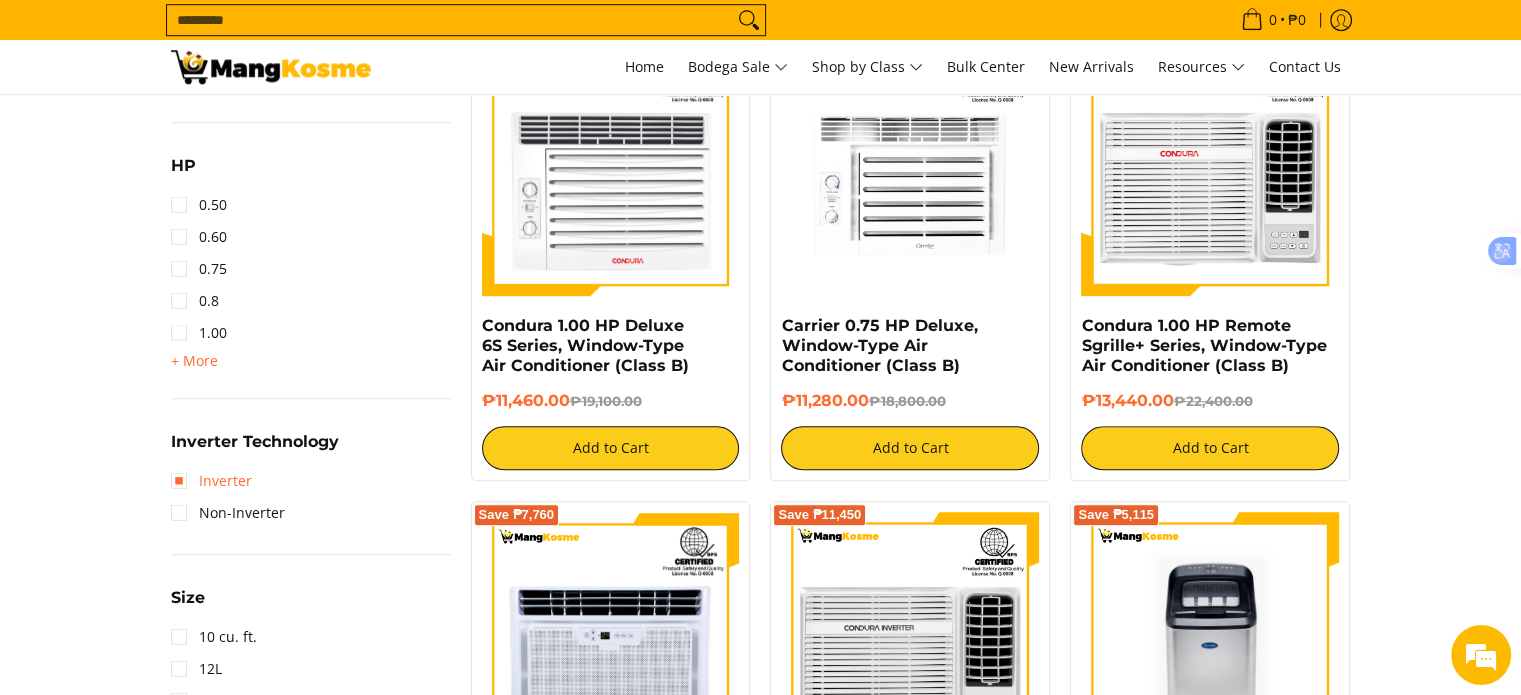 click on "Inverter" at bounding box center (211, 481) 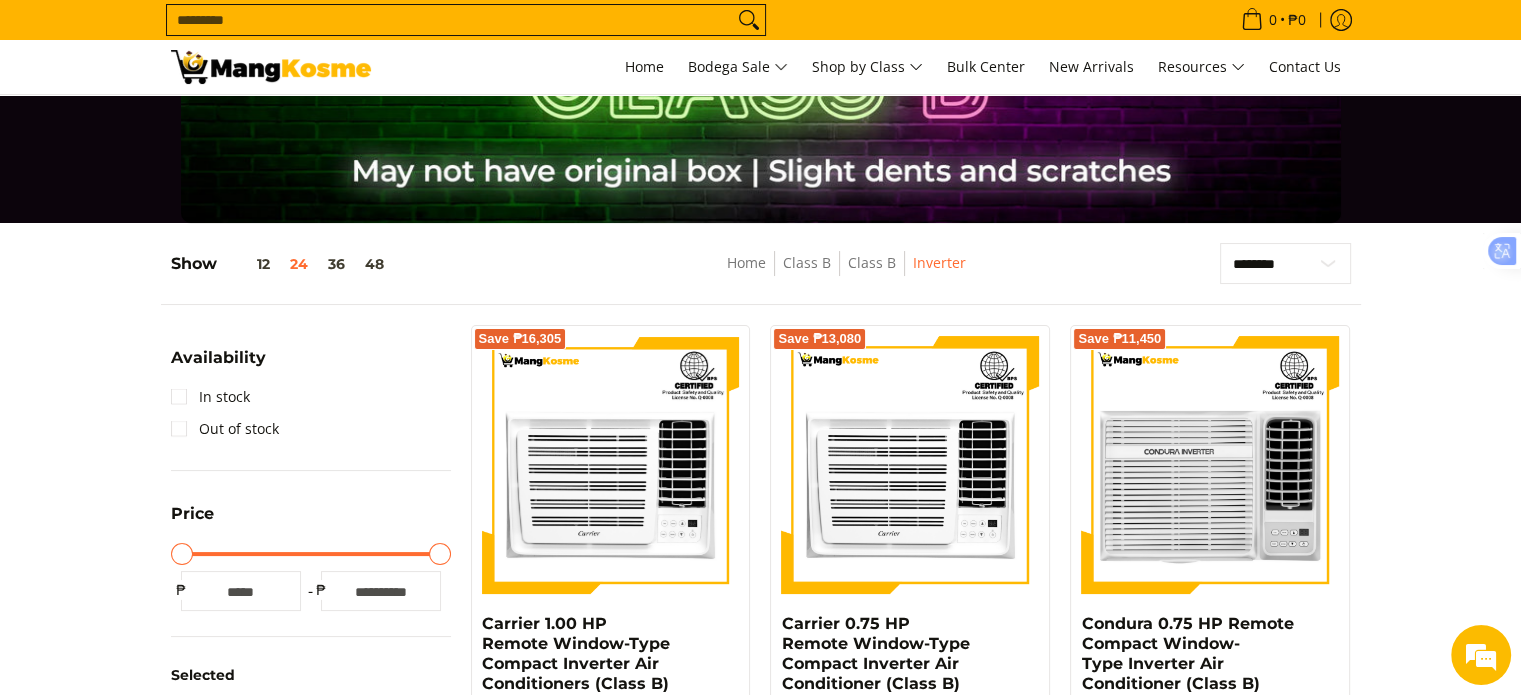 scroll, scrollTop: 0, scrollLeft: 0, axis: both 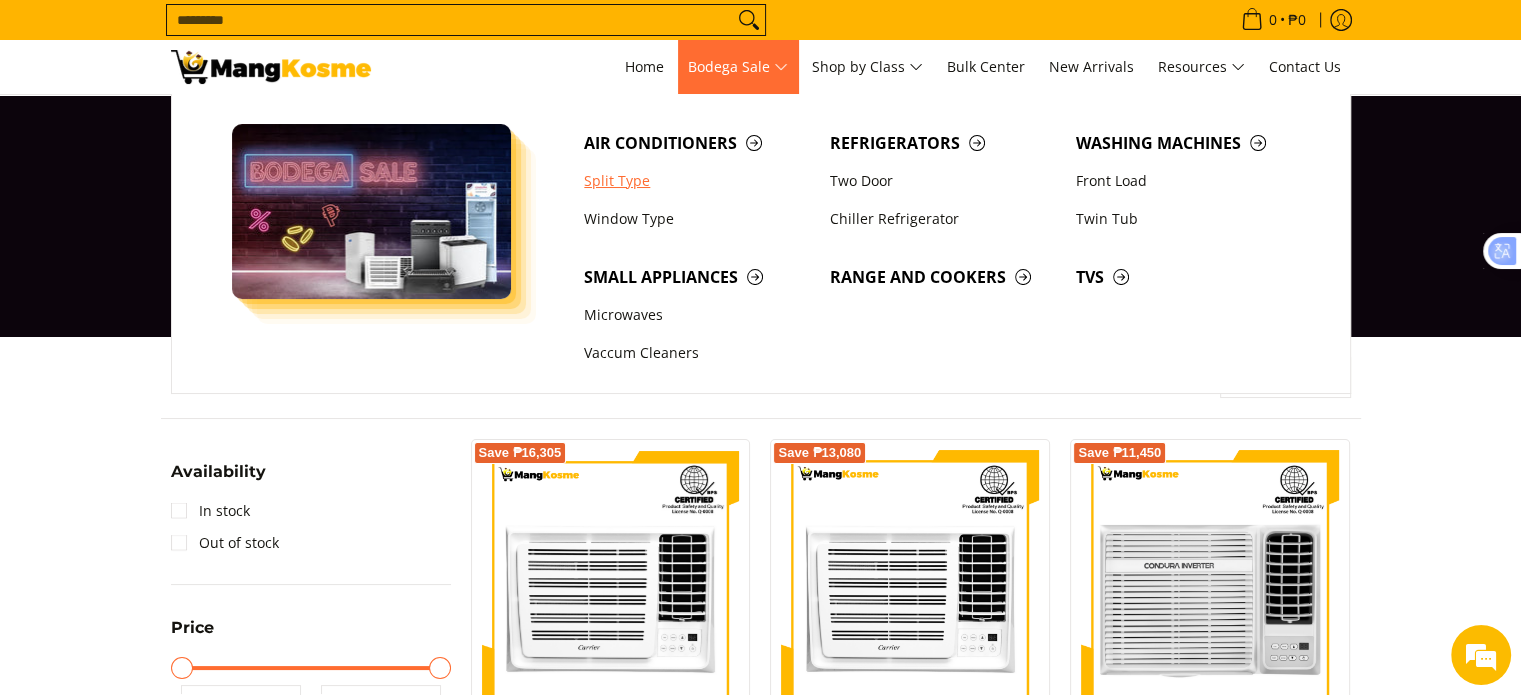 click on "Split Type" at bounding box center [697, 181] 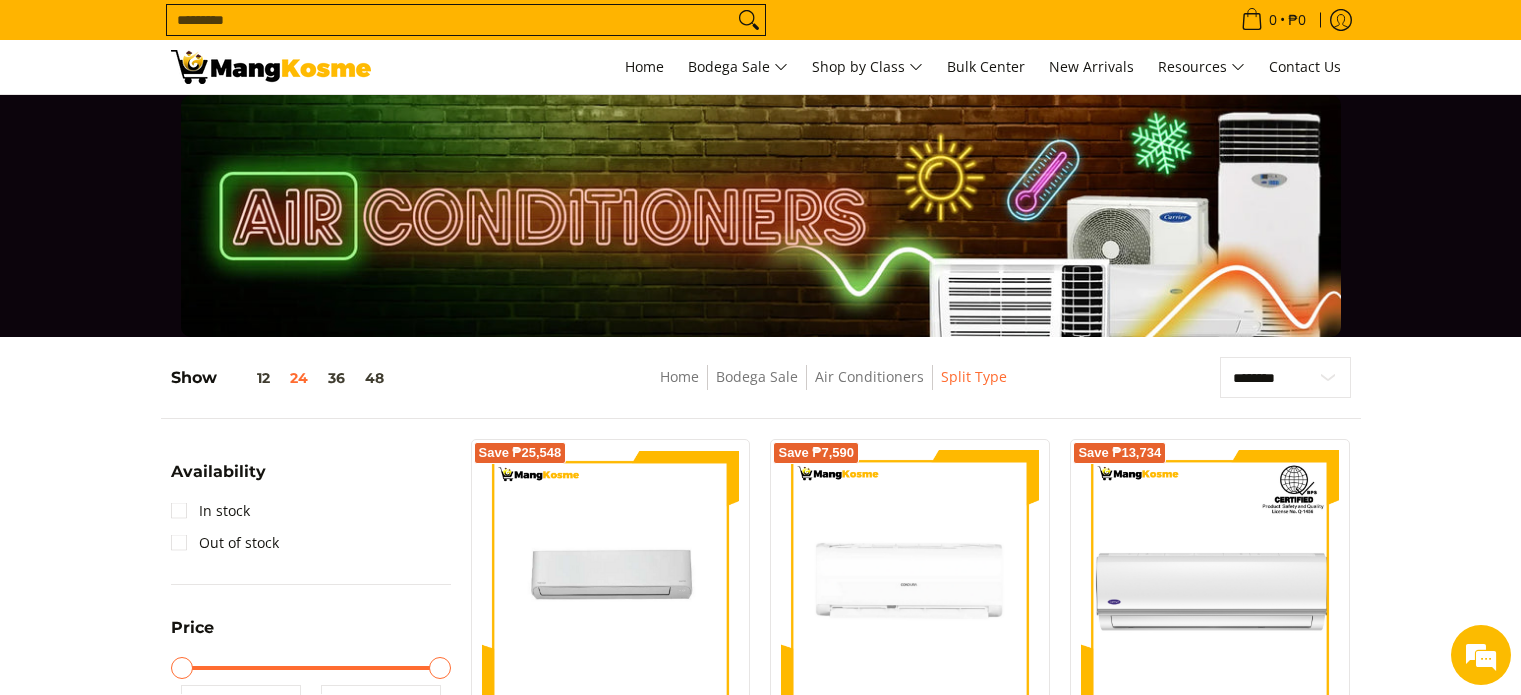 scroll, scrollTop: 1000, scrollLeft: 0, axis: vertical 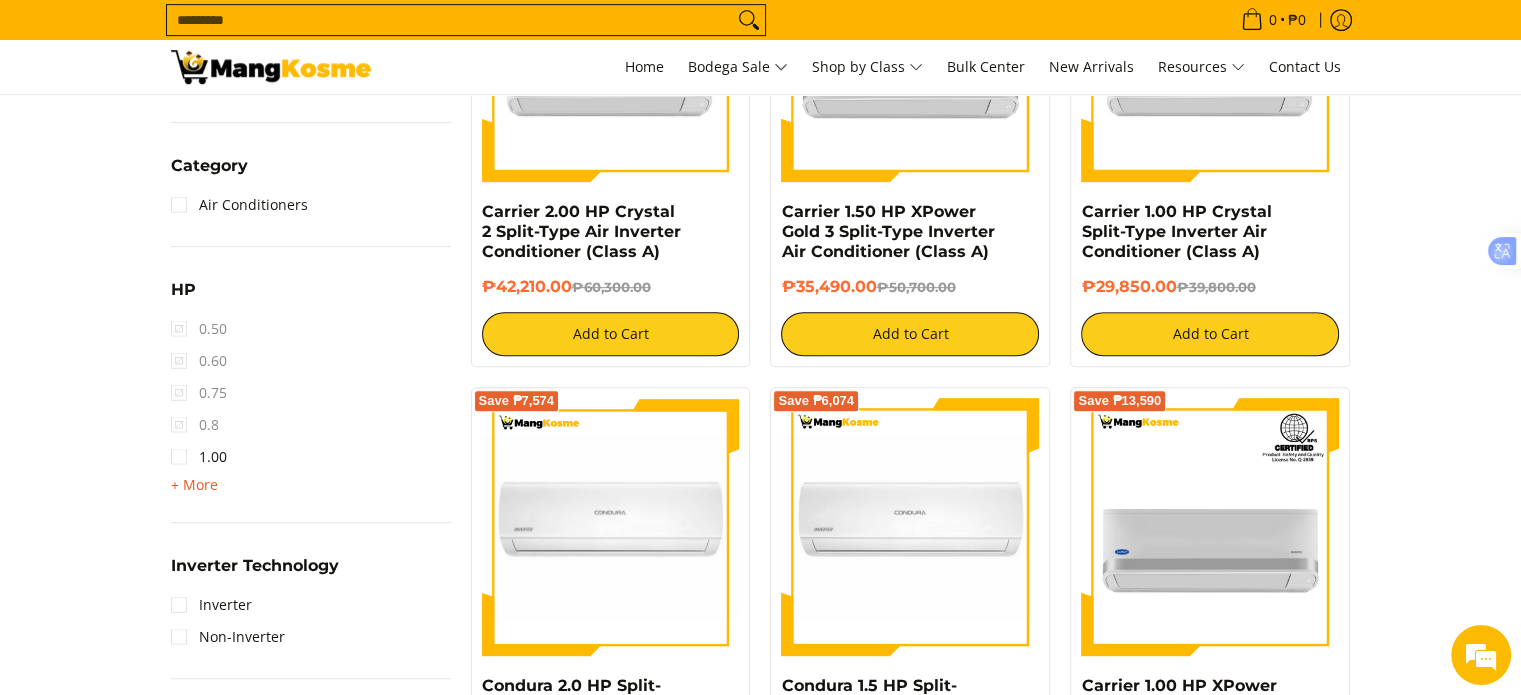 click on "+ More" at bounding box center (194, 485) 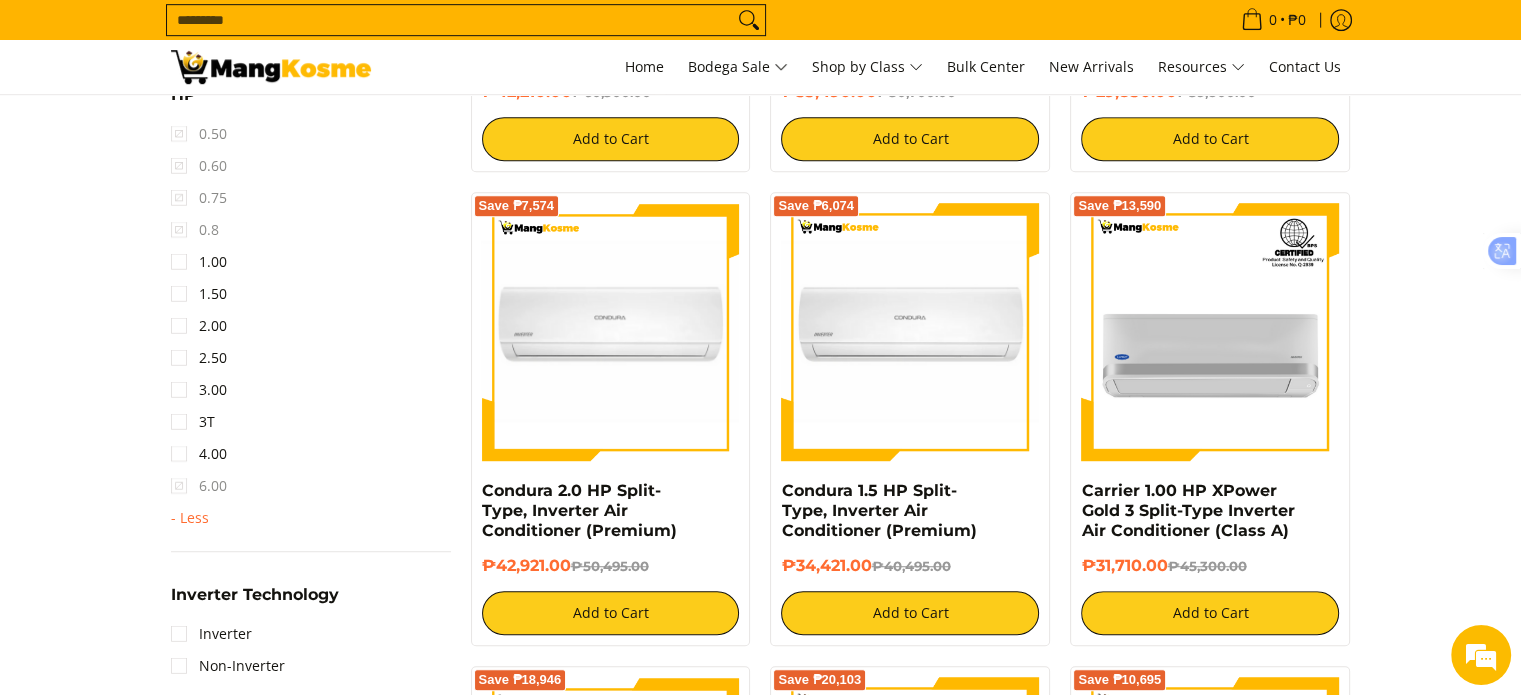 scroll, scrollTop: 1200, scrollLeft: 0, axis: vertical 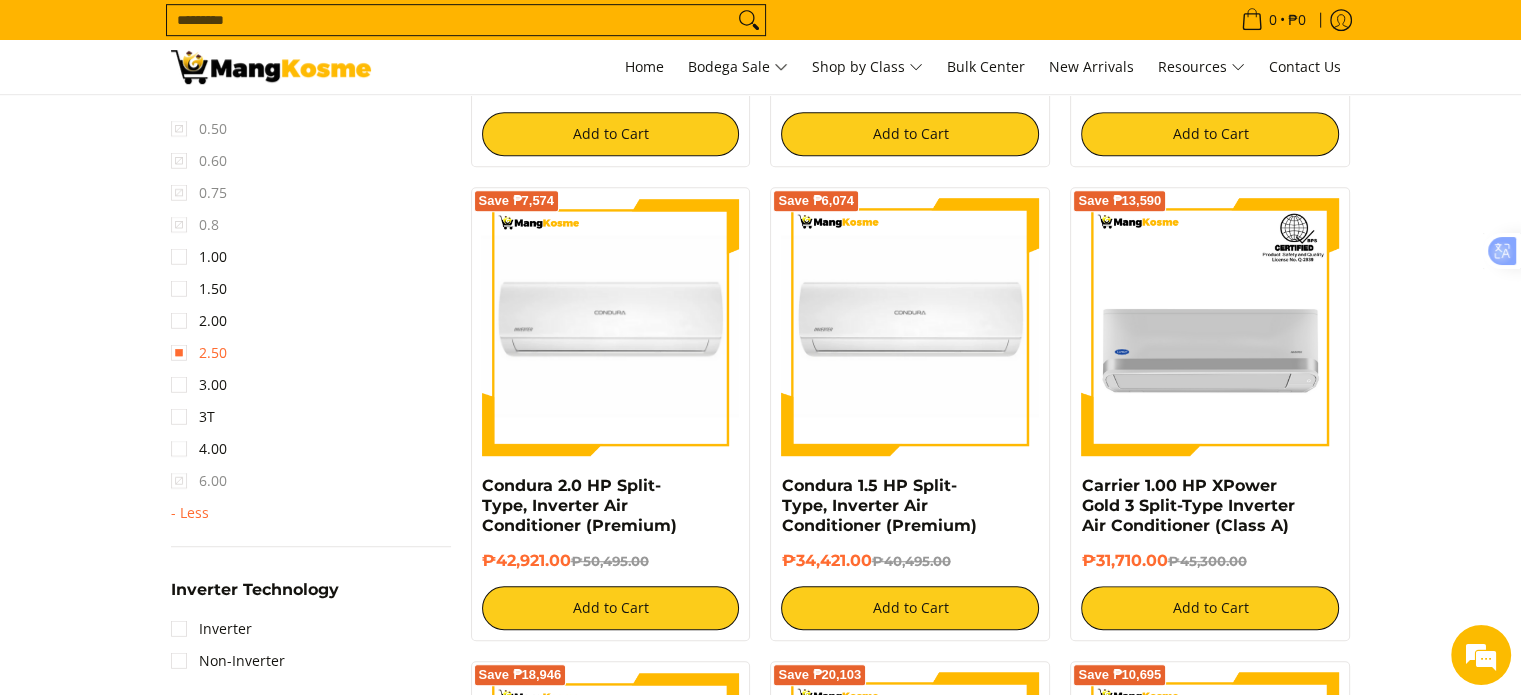 click on "2.50" at bounding box center [199, 353] 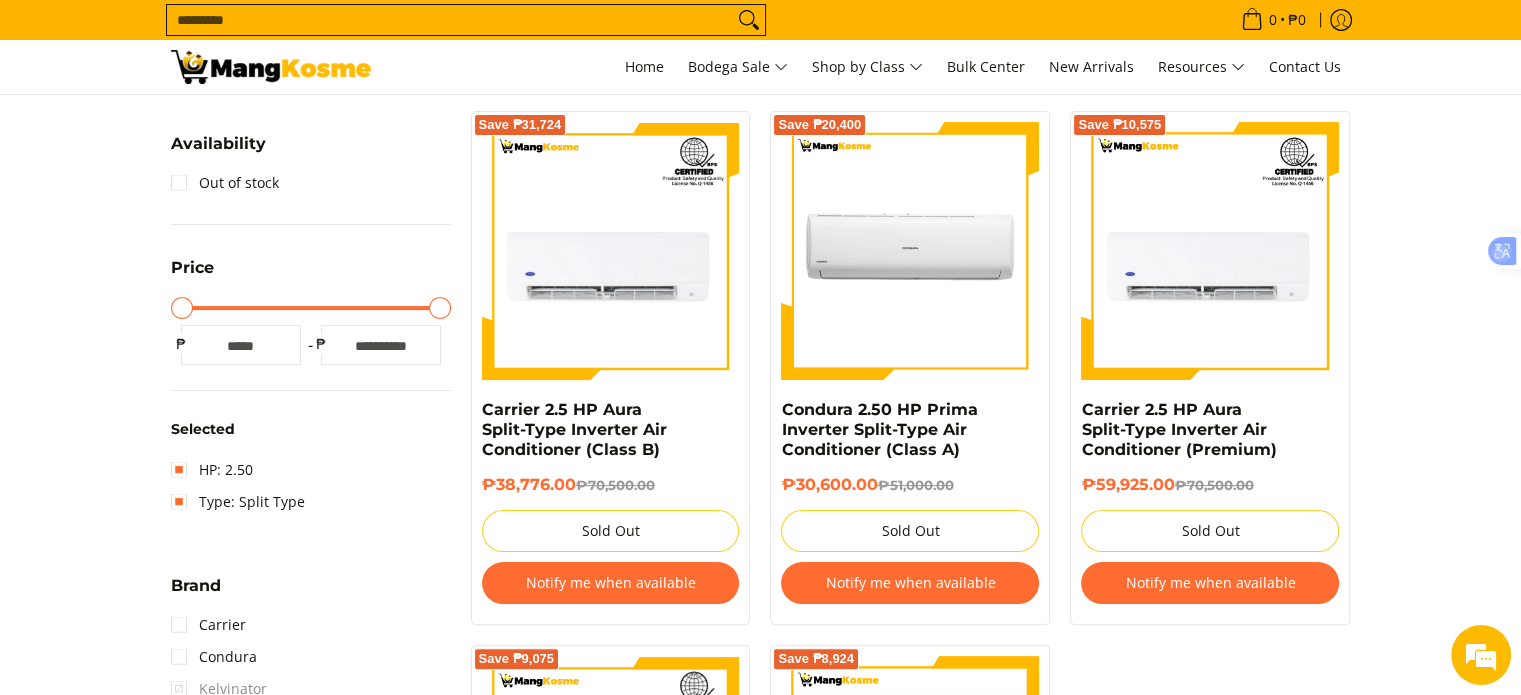 scroll, scrollTop: 261, scrollLeft: 0, axis: vertical 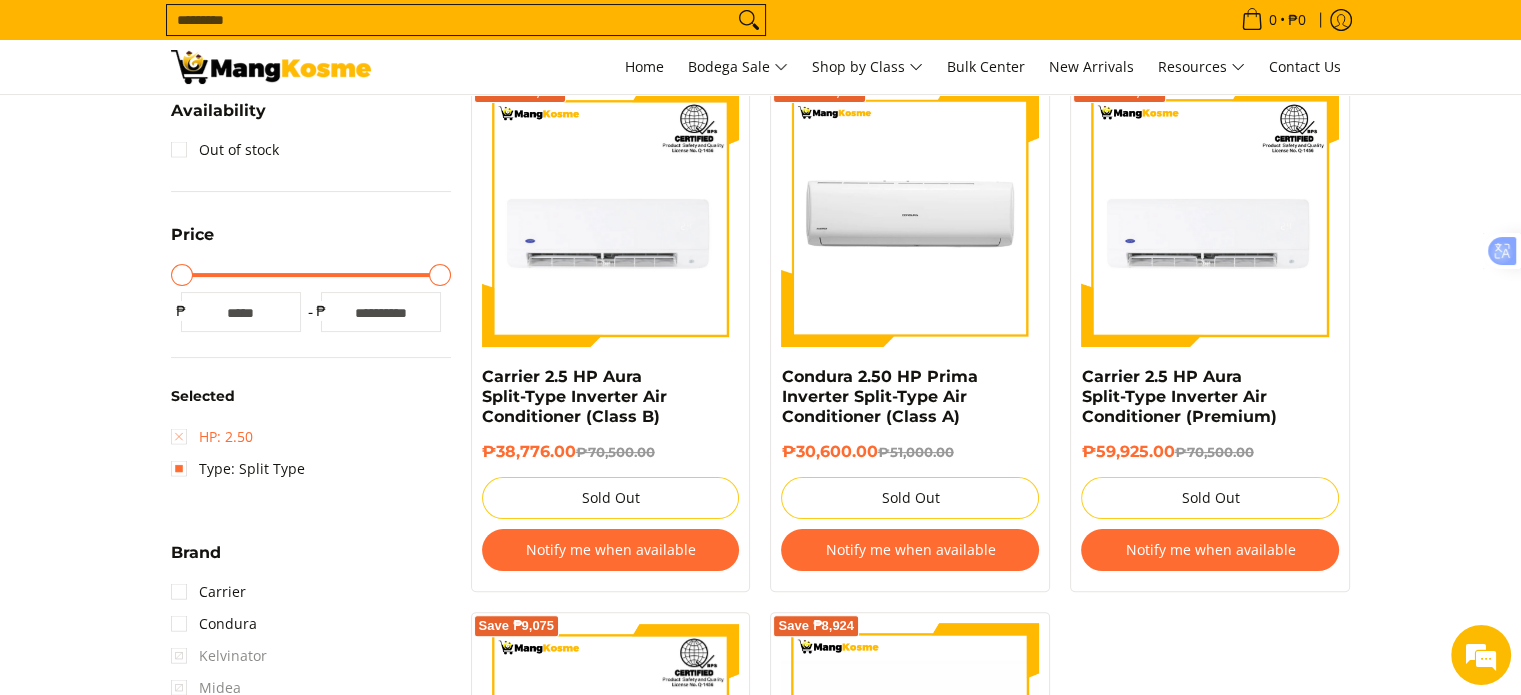 click on "HP: 2.50" at bounding box center (212, 437) 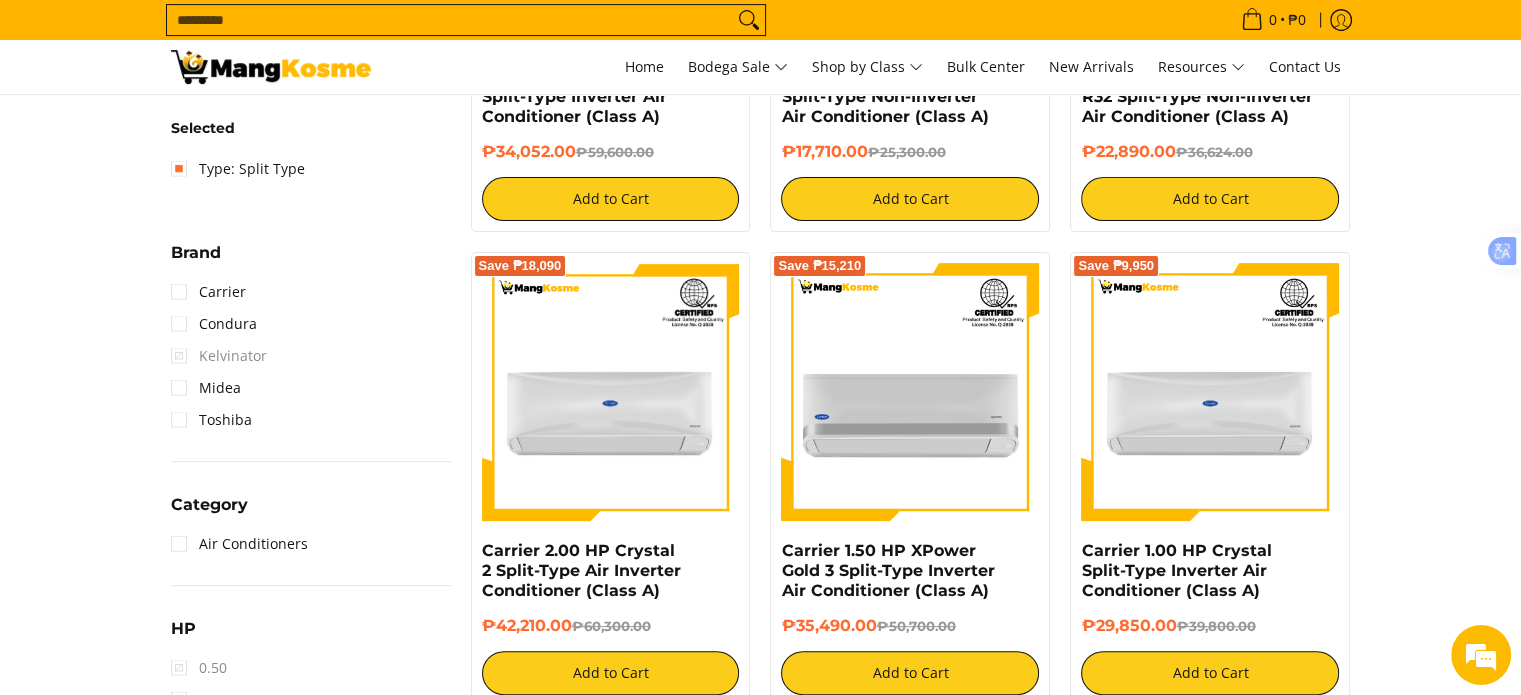 scroll, scrollTop: 1061, scrollLeft: 0, axis: vertical 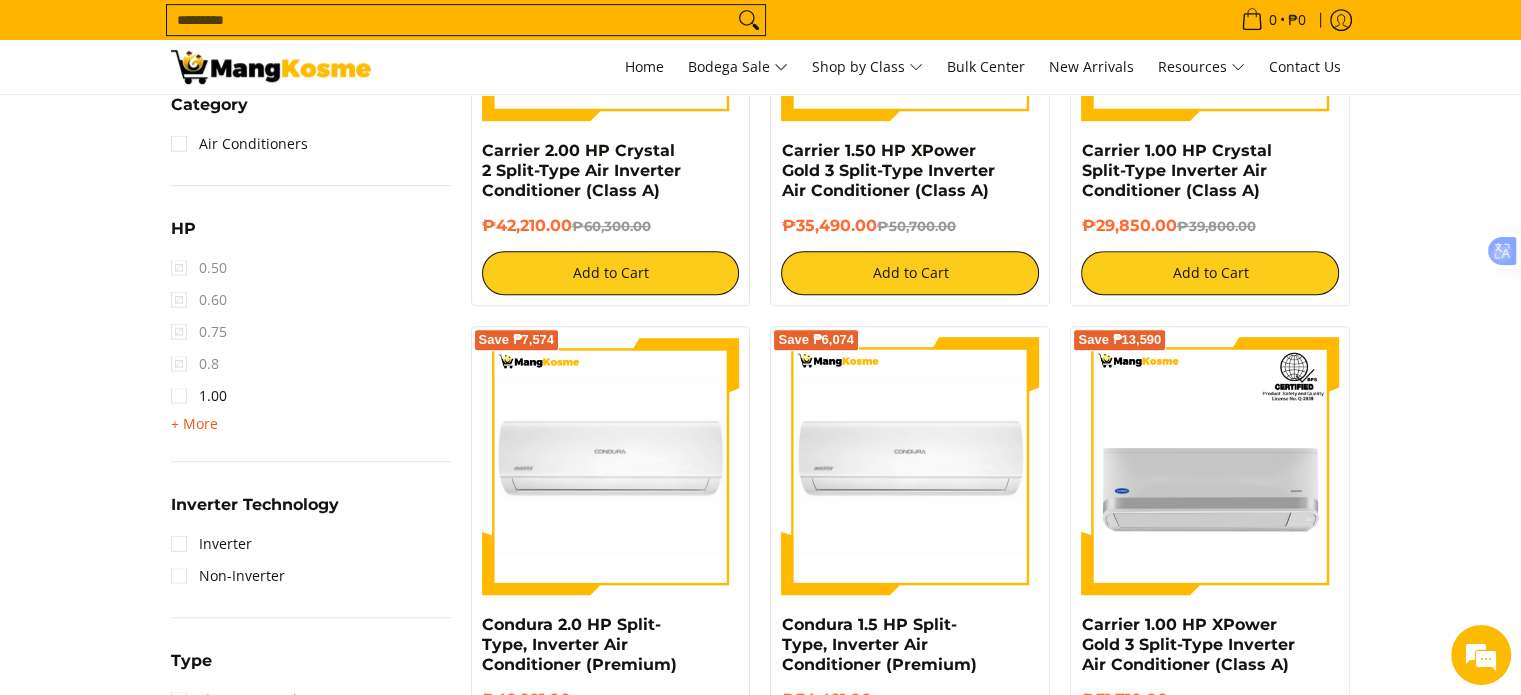 click on "+ More" at bounding box center [194, 424] 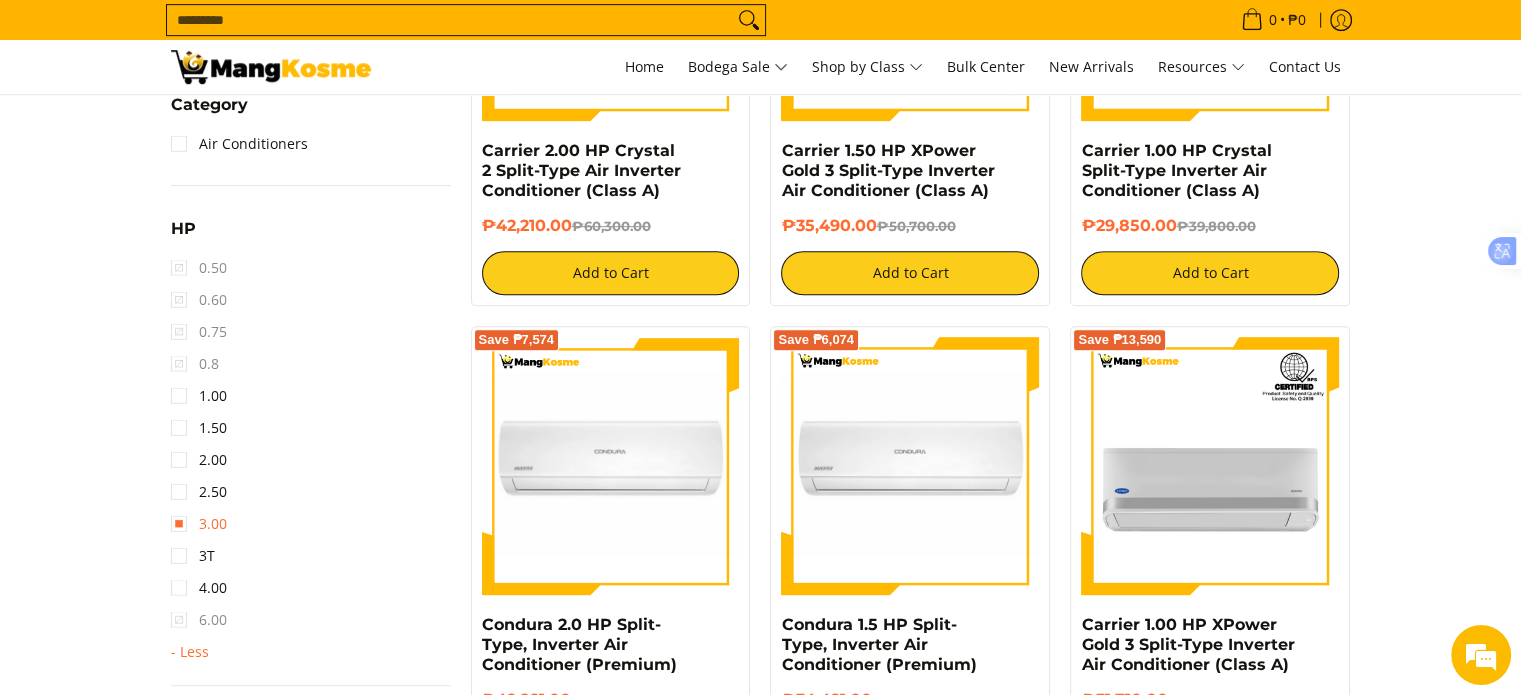 click on "3.00" at bounding box center [199, 524] 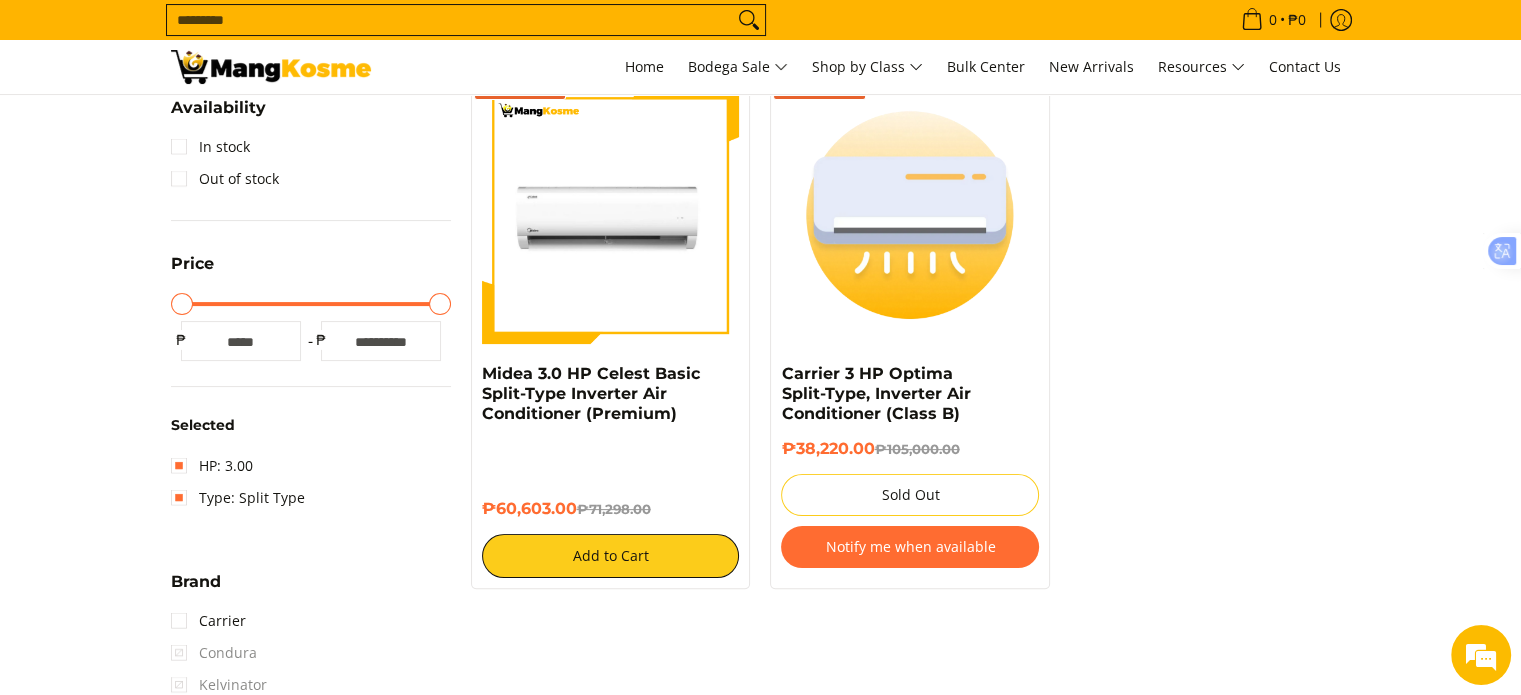 scroll, scrollTop: 261, scrollLeft: 0, axis: vertical 